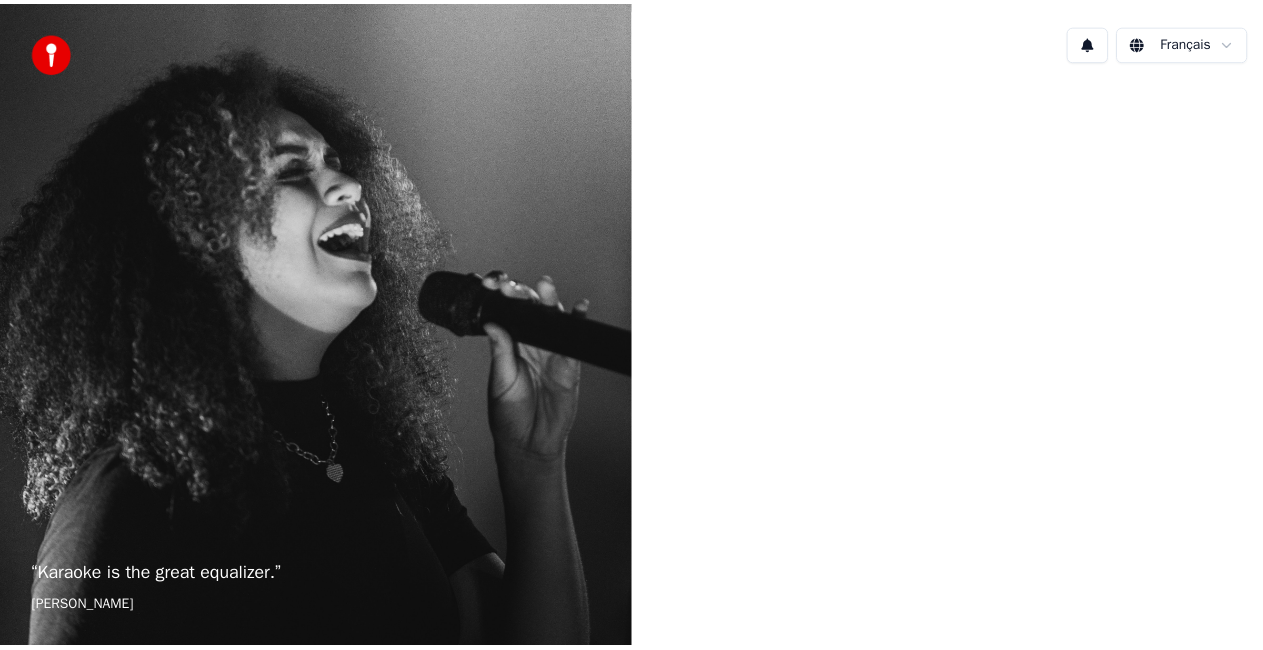 scroll, scrollTop: 0, scrollLeft: 0, axis: both 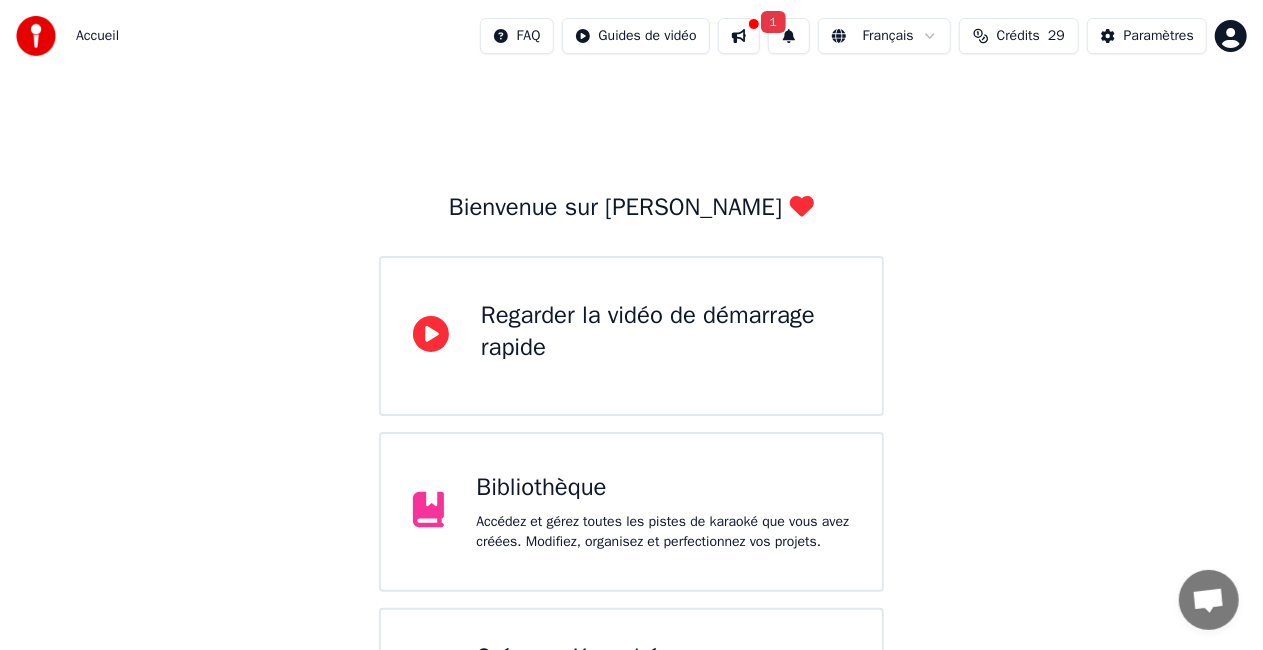 click on "Accédez et gérez toutes les pistes de karaoké que vous avez créées. Modifiez, organisez et perfectionnez vos projets." at bounding box center [663, 532] 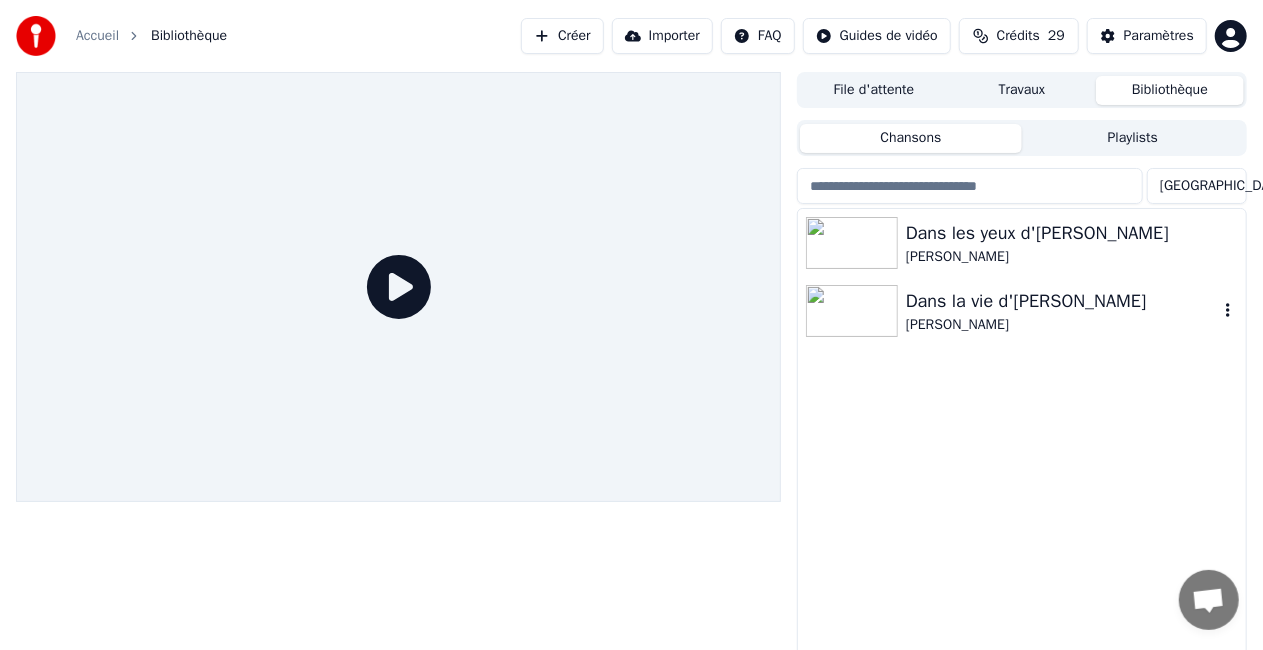 click on "Dans la vie d'[PERSON_NAME]" at bounding box center (1062, 301) 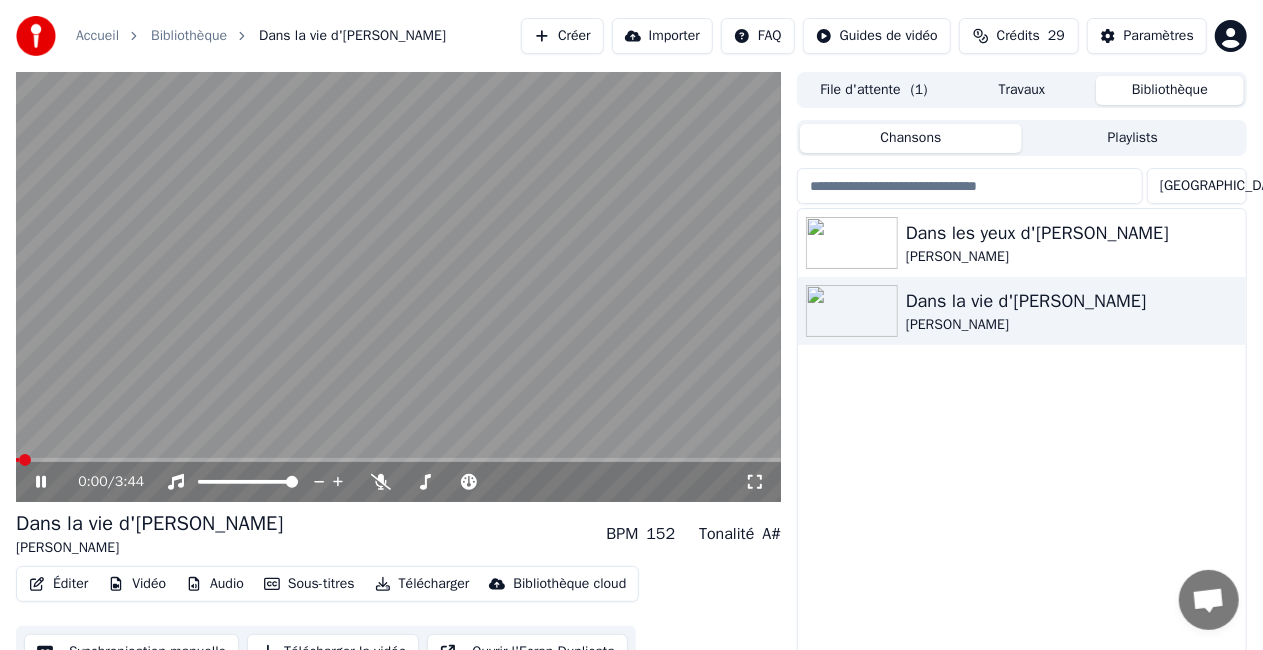 scroll, scrollTop: 45, scrollLeft: 0, axis: vertical 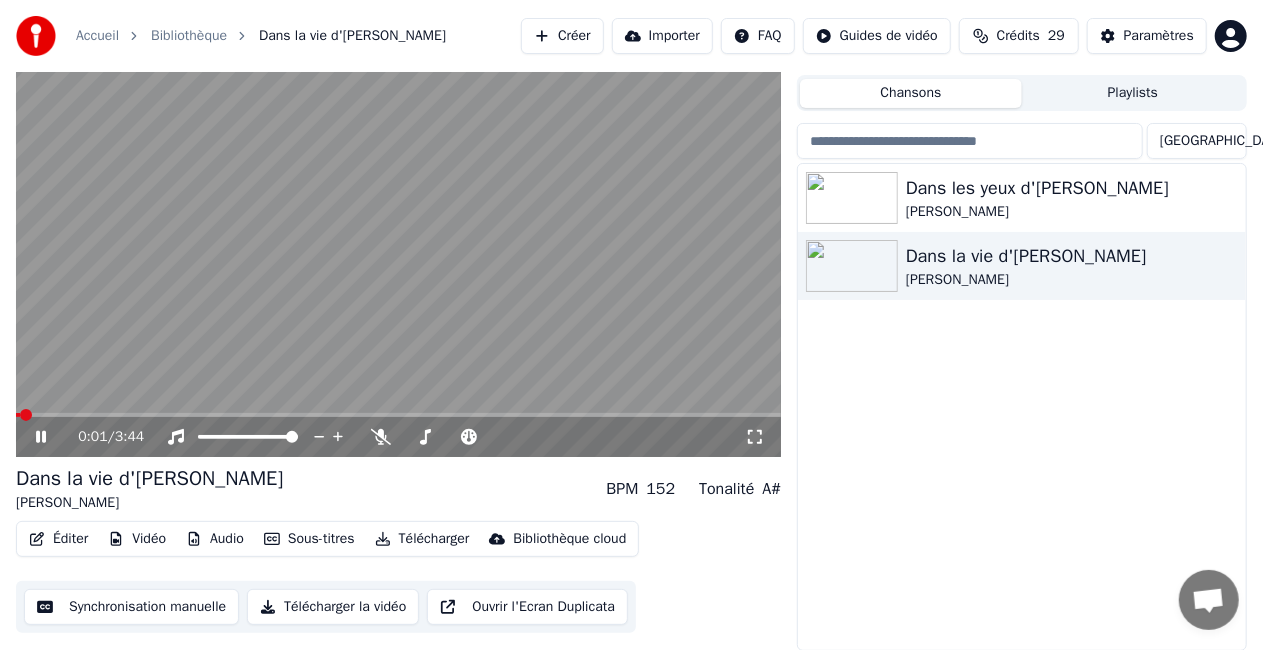 click on "Audio" at bounding box center [215, 539] 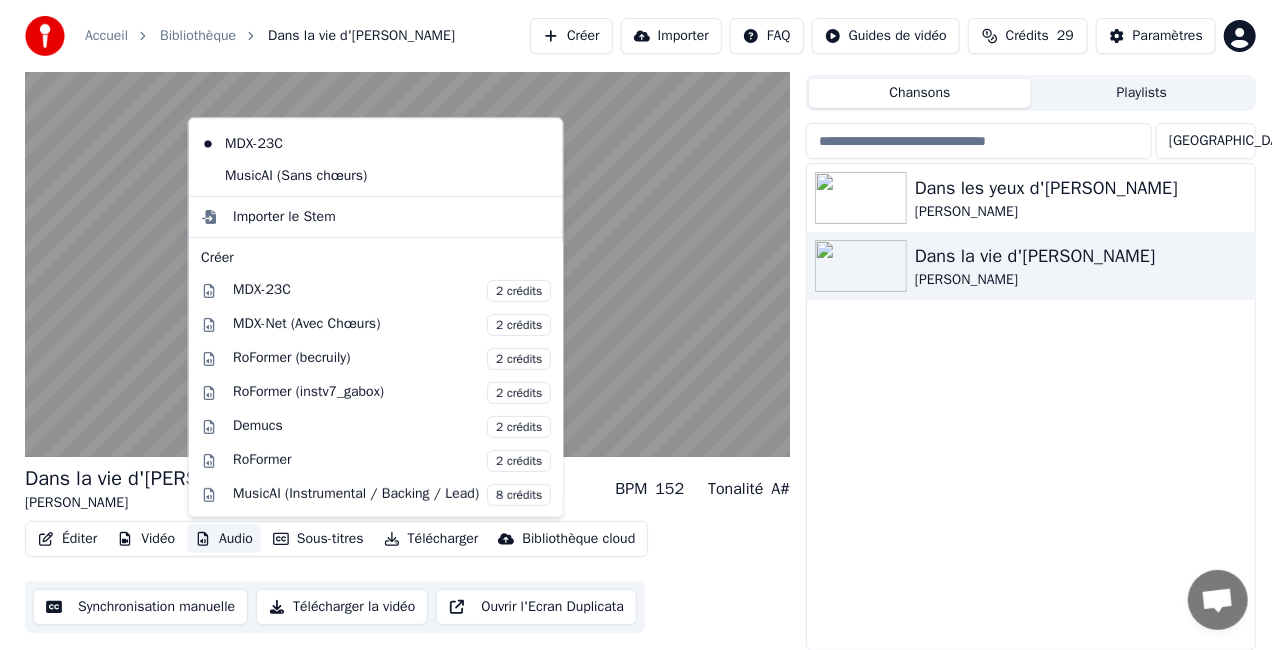 scroll, scrollTop: 225, scrollLeft: 0, axis: vertical 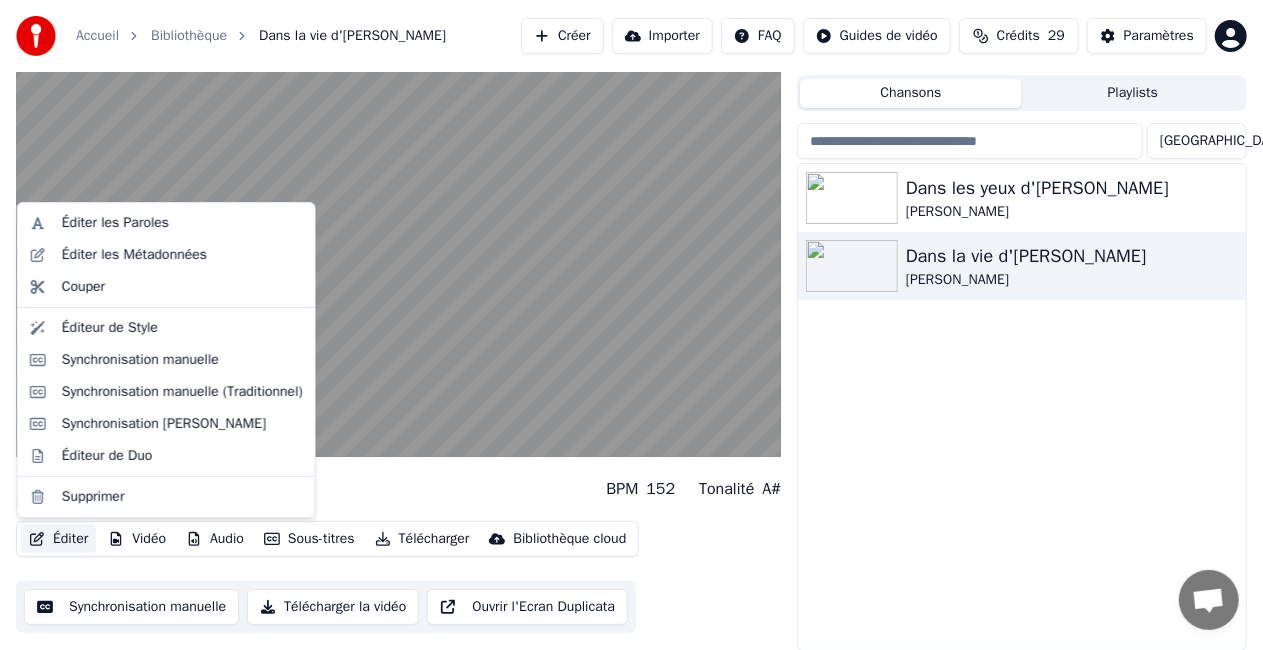 click on "Éditer" at bounding box center (58, 539) 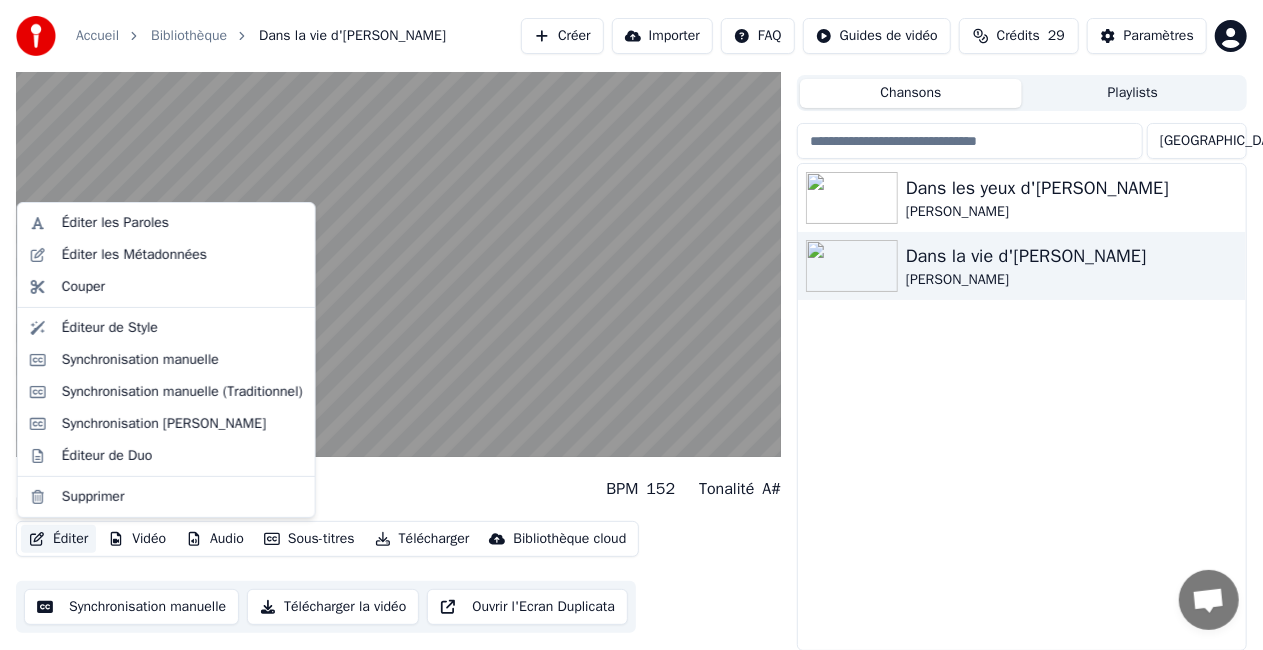click on "Éditer" at bounding box center (58, 539) 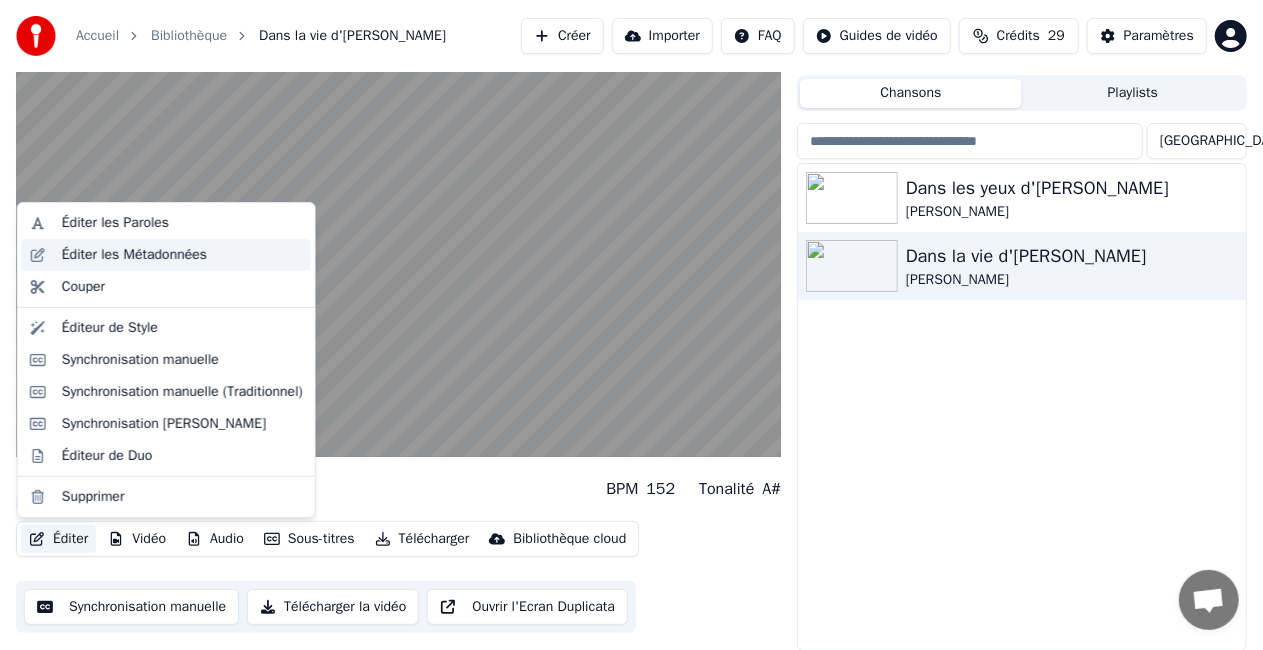 click on "Éditer les Métadonnées" at bounding box center [134, 255] 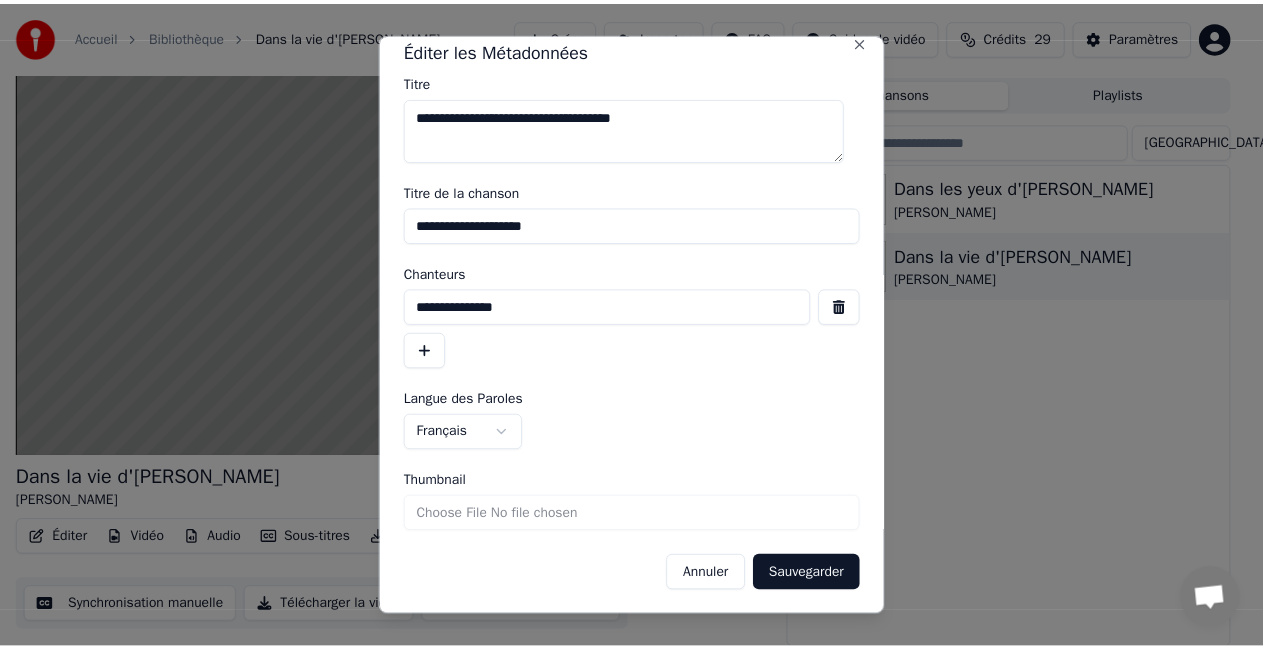scroll, scrollTop: 0, scrollLeft: 0, axis: both 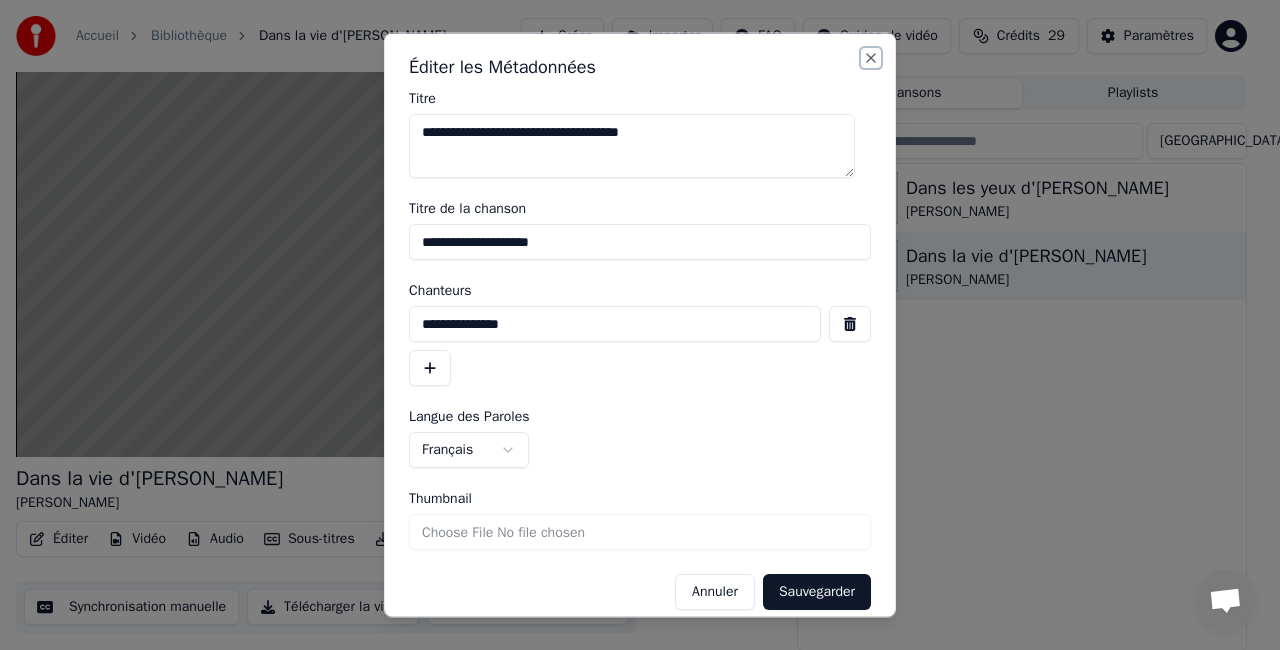 click on "Close" at bounding box center (871, 58) 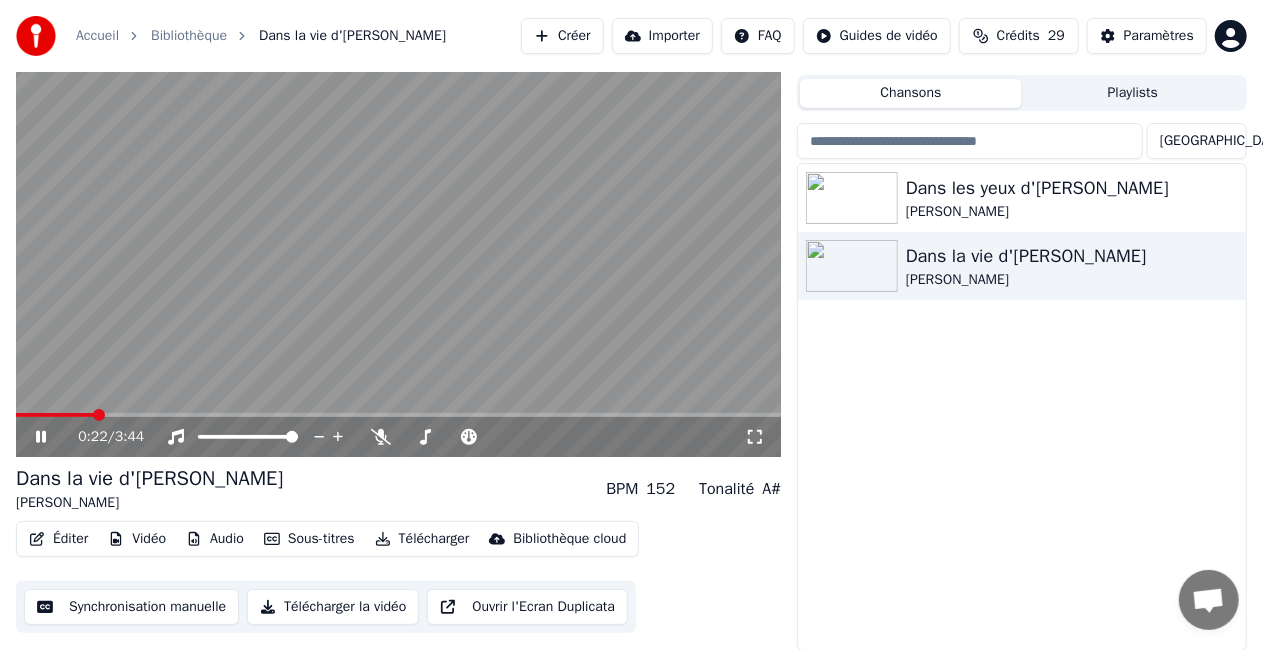 click on "Audio" at bounding box center (215, 539) 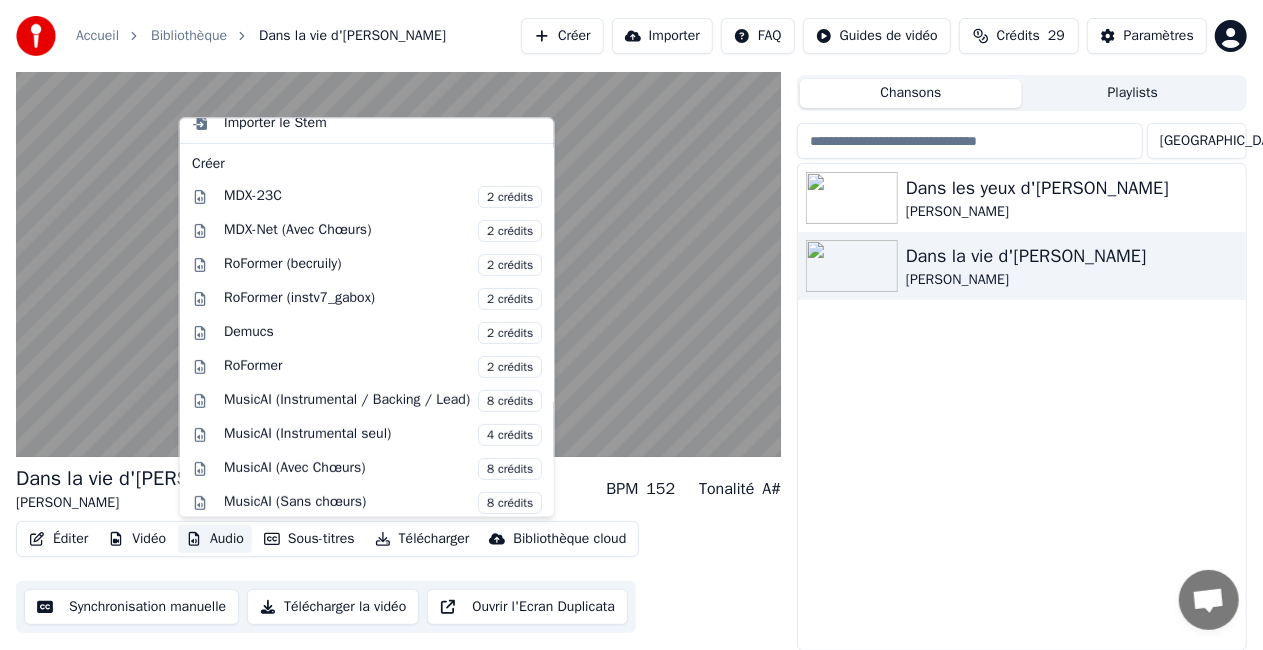scroll, scrollTop: 0, scrollLeft: 0, axis: both 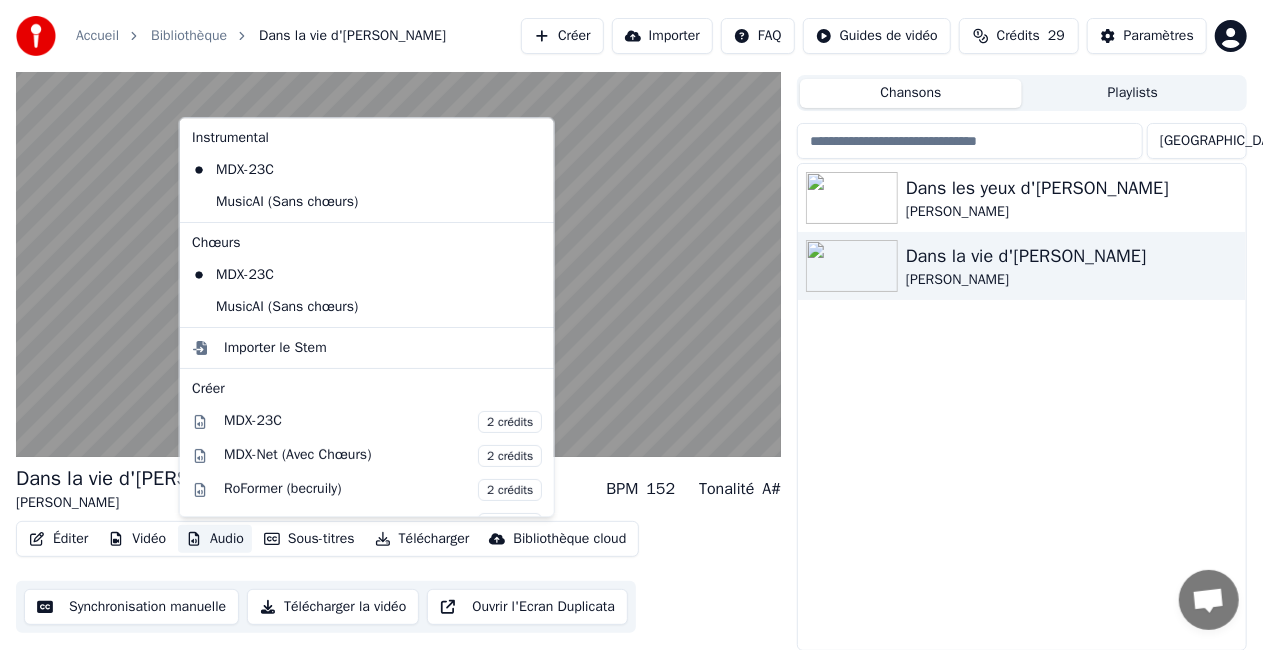 click on "Éditer Vidéo Audio Sous-titres Télécharger Bibliothèque cloud Synchronisation manuelle Télécharger la vidéo Ouvrir l'Ecran Duplicata" at bounding box center [398, 577] 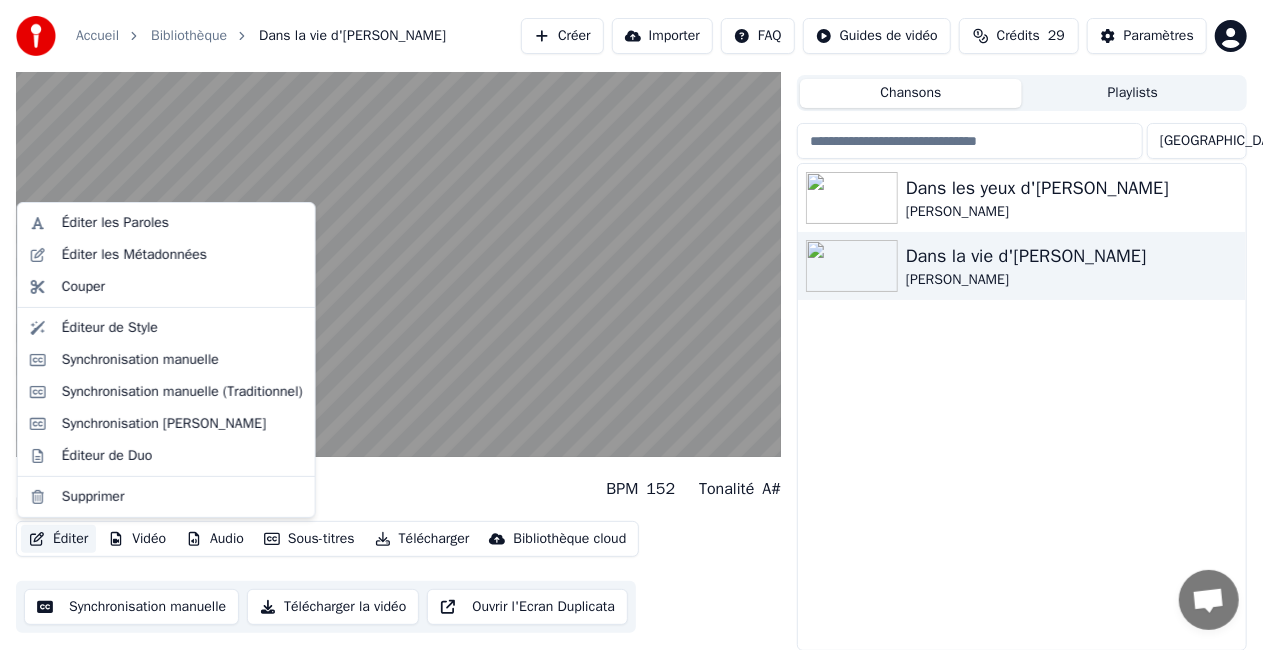 click on "Éditer" at bounding box center [58, 539] 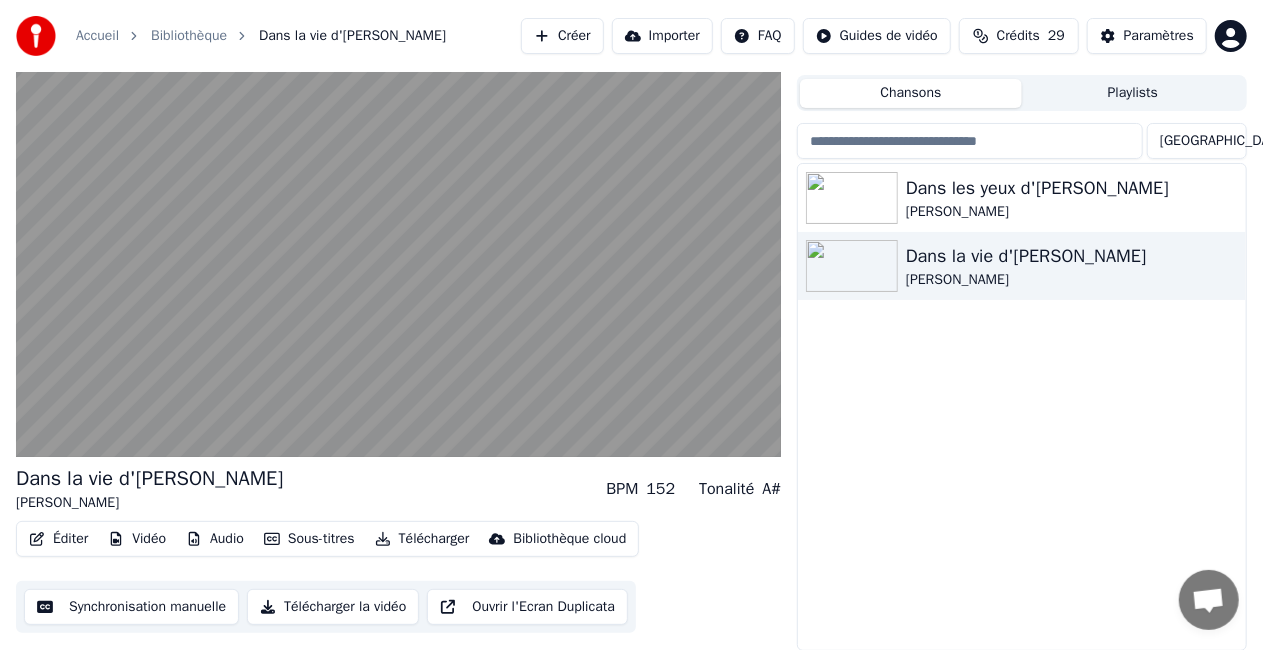 click on "152" at bounding box center (660, 489) 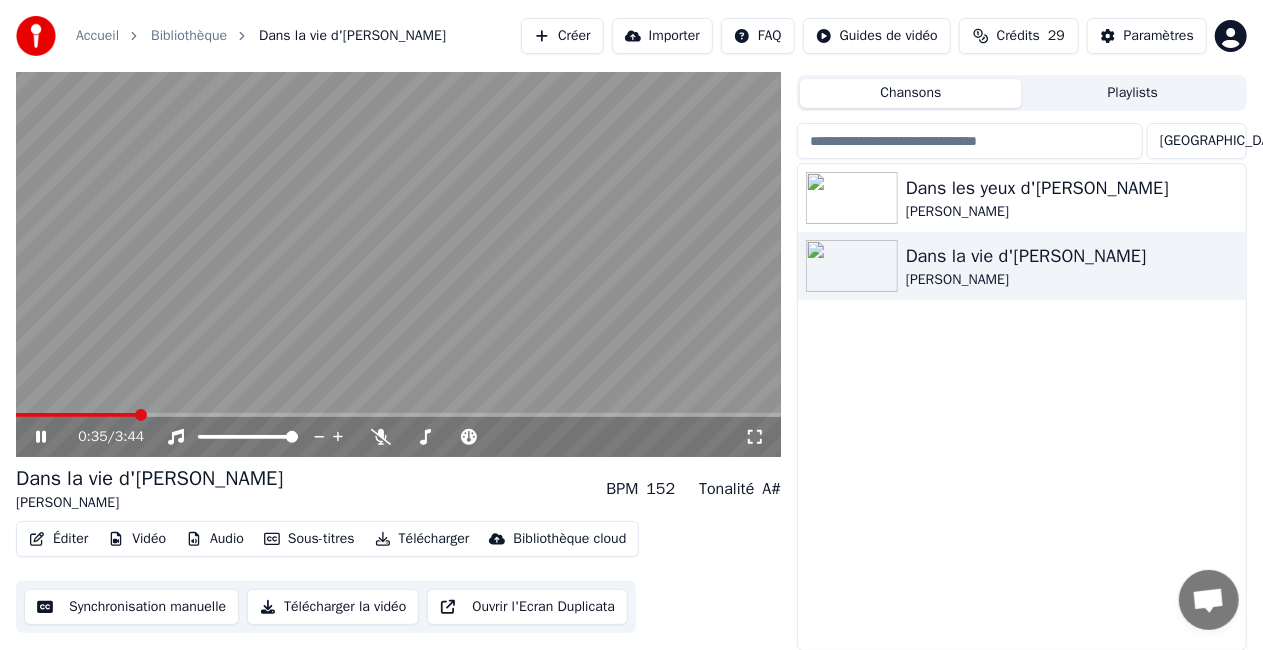 click on "BPM 152" at bounding box center [640, 489] 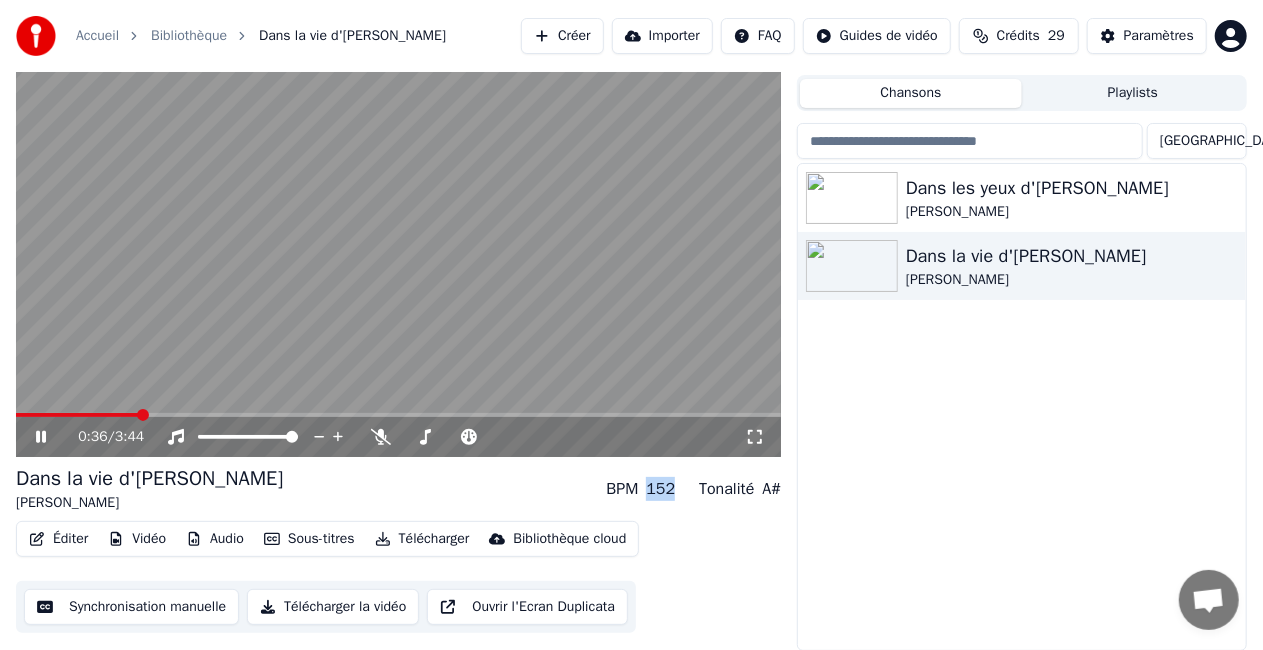 click on "BPM 152" at bounding box center (640, 489) 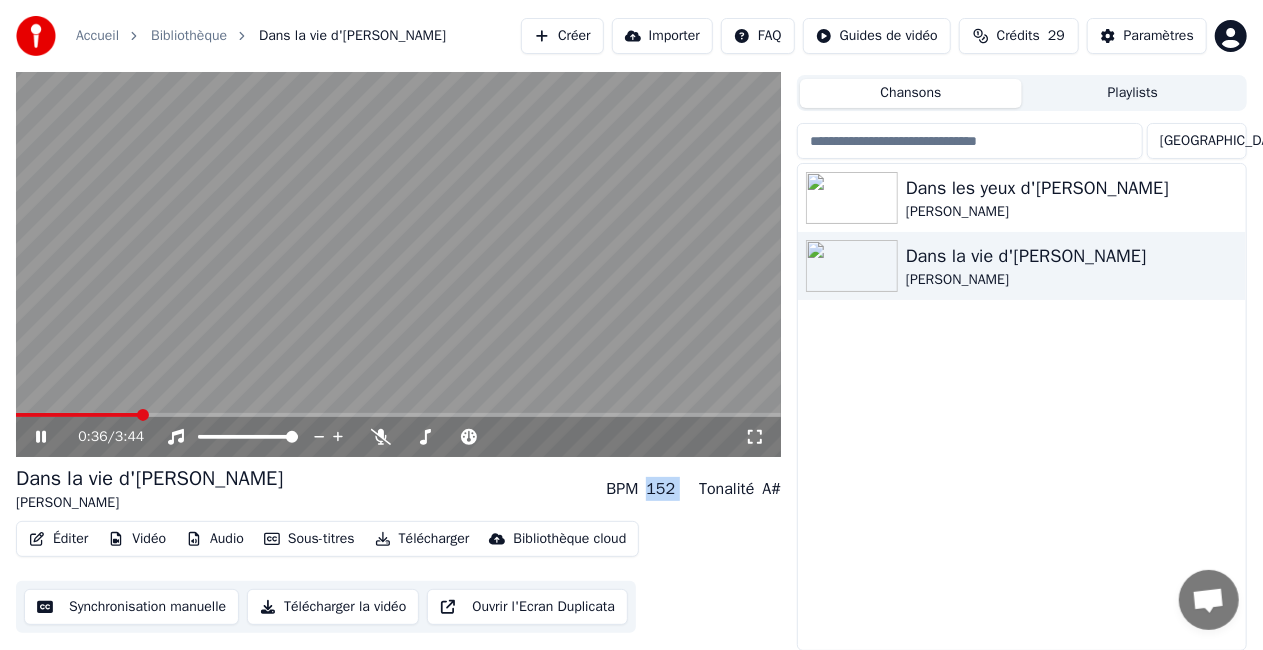 click on "BPM 152" at bounding box center (640, 489) 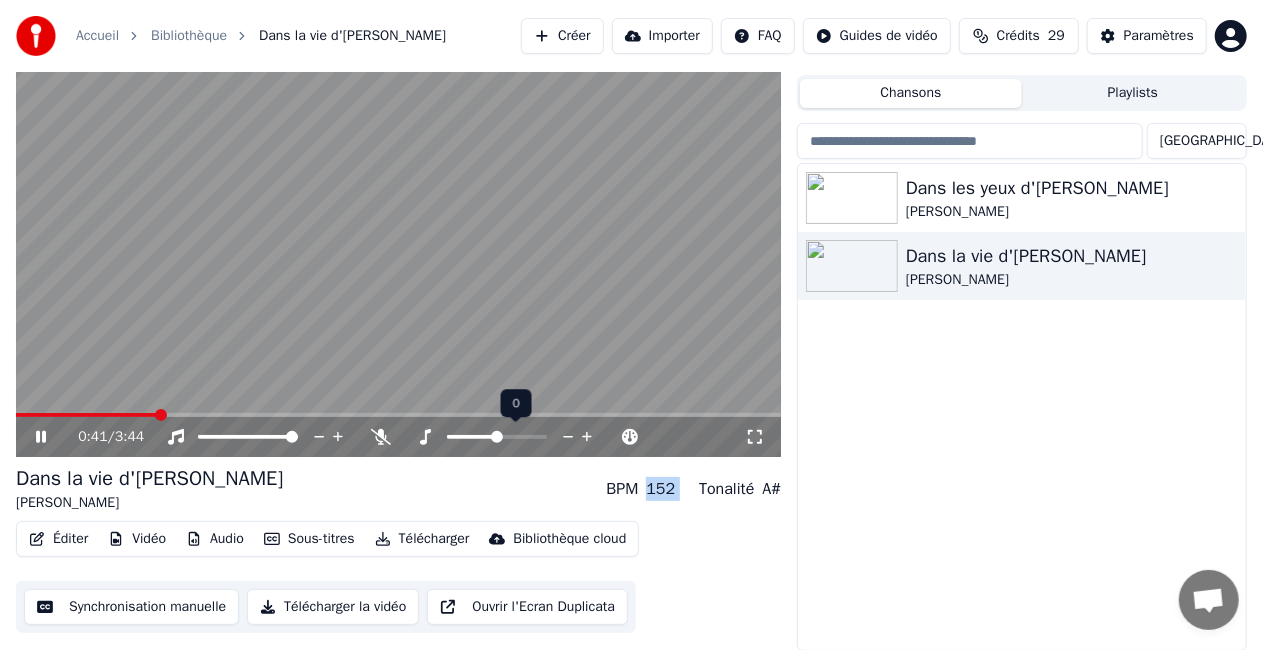 click at bounding box center [472, 437] 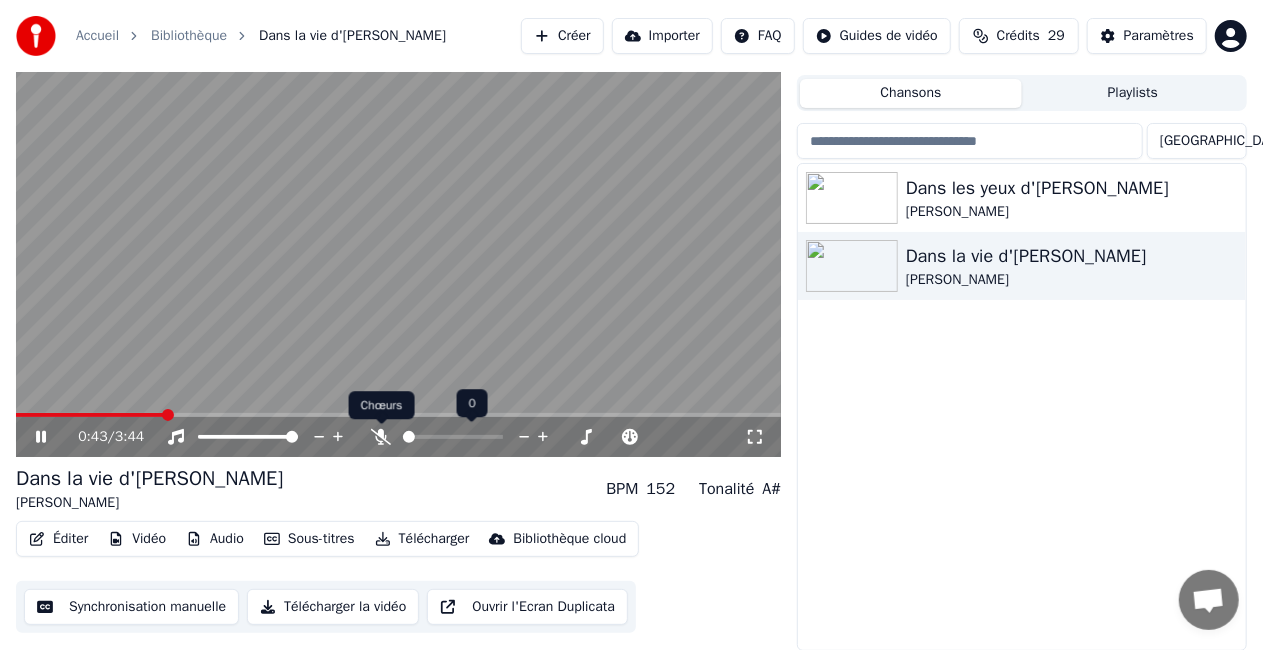click 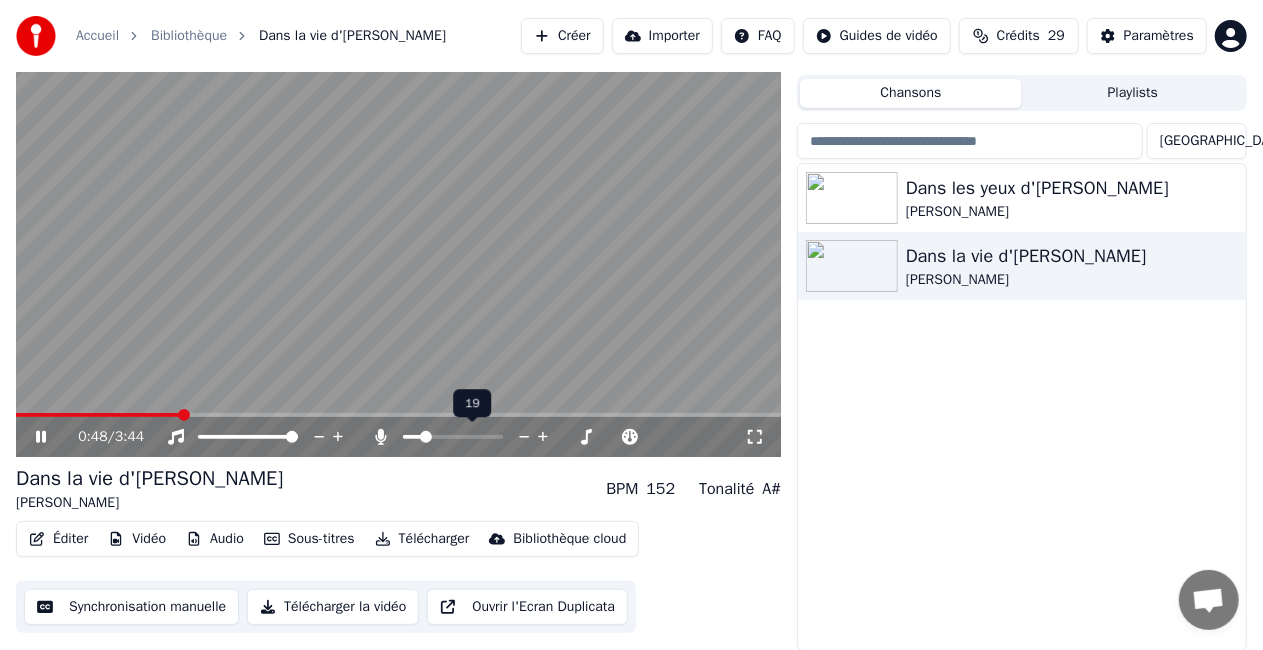 click at bounding box center (426, 437) 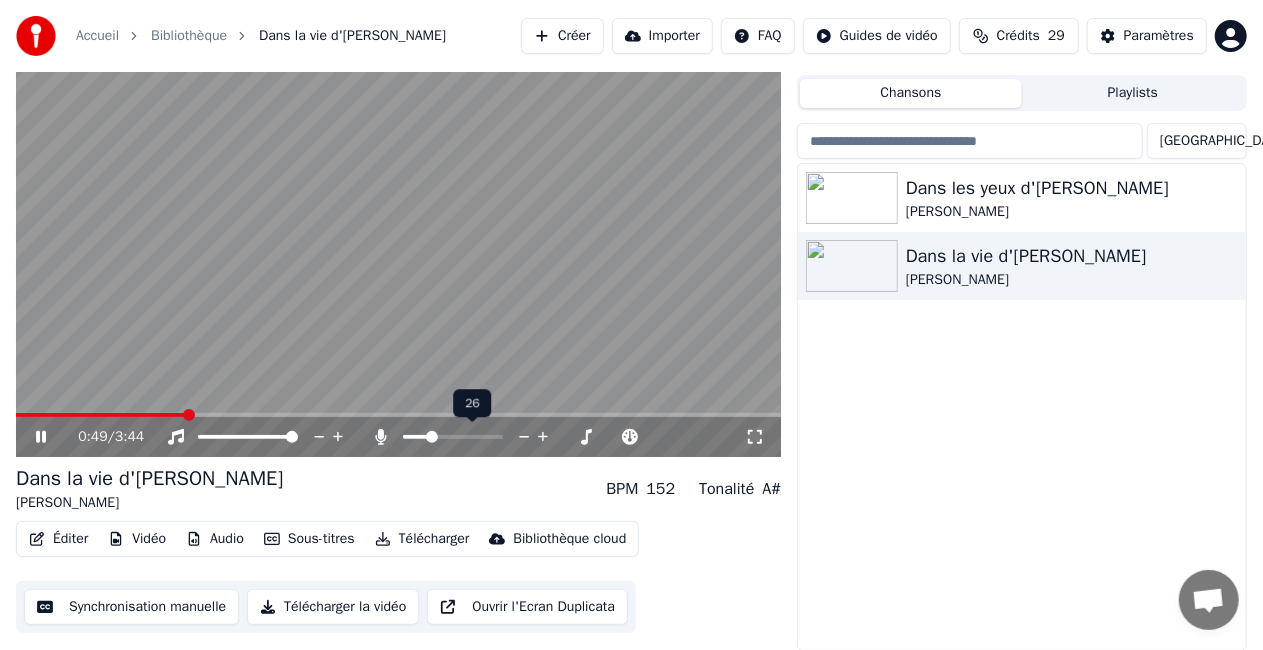 click at bounding box center (432, 437) 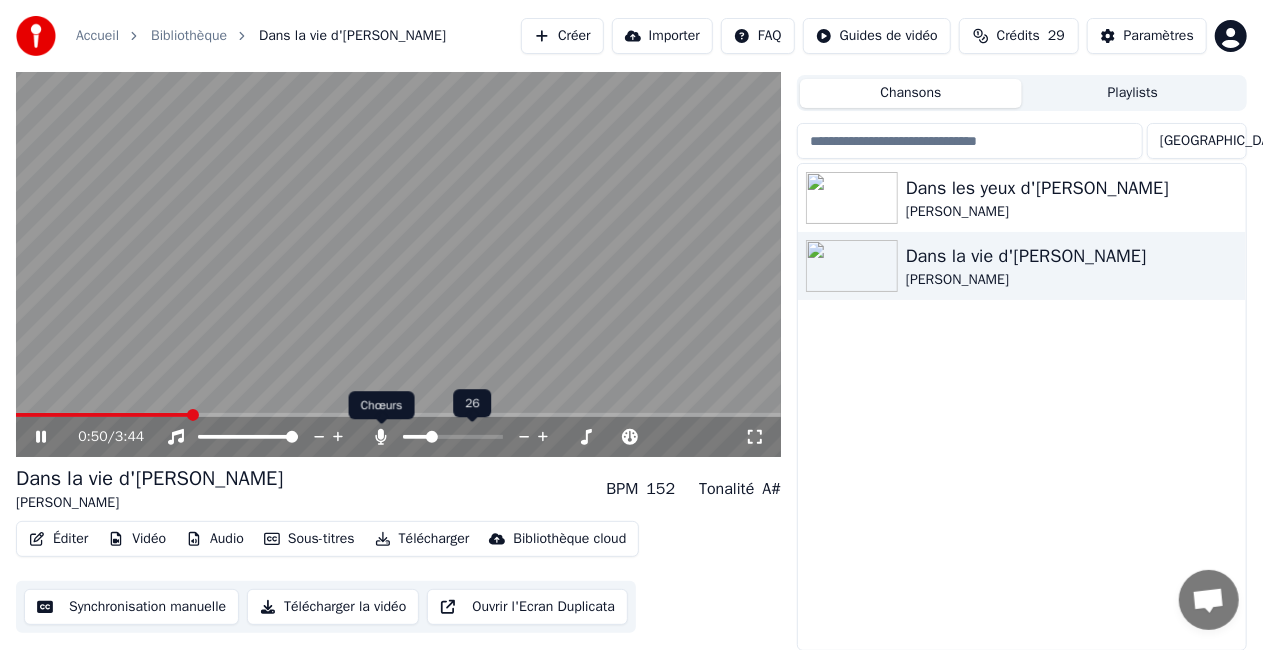click 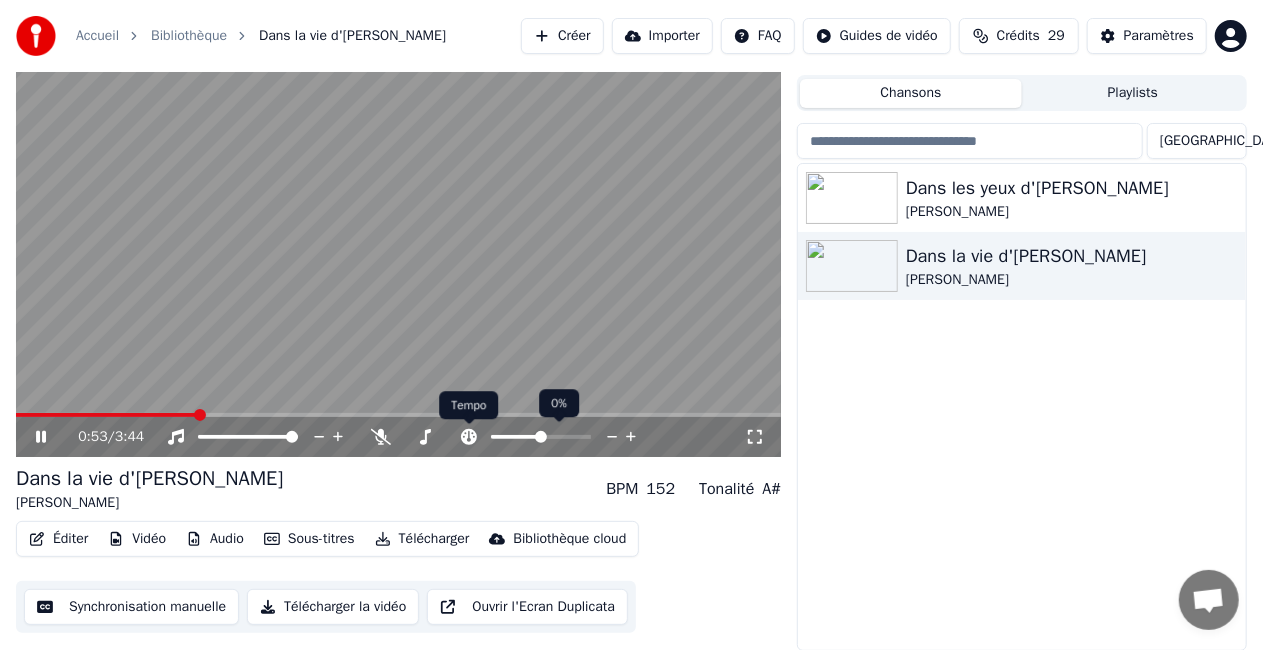 click 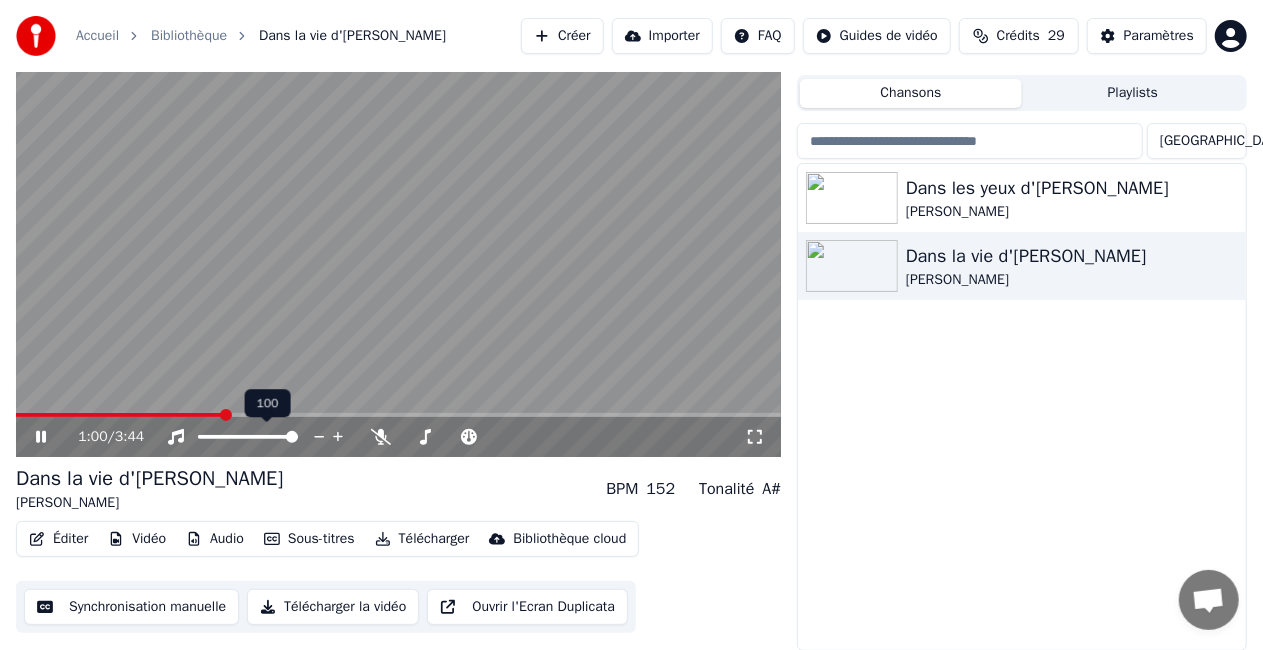 click at bounding box center [292, 437] 